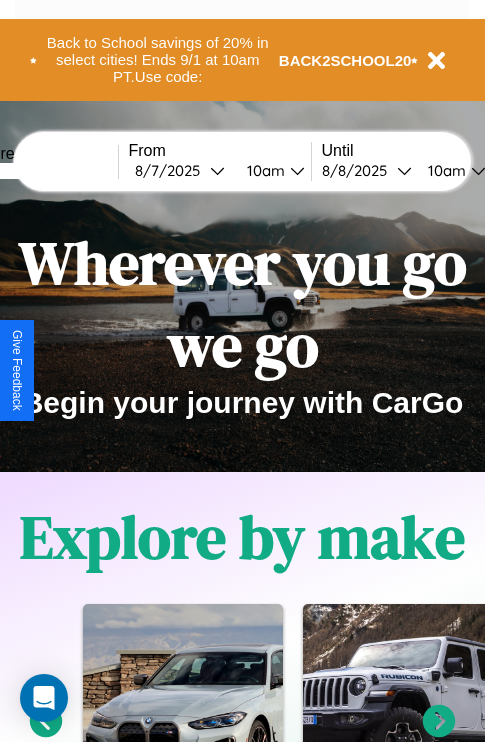 scroll, scrollTop: 0, scrollLeft: 0, axis: both 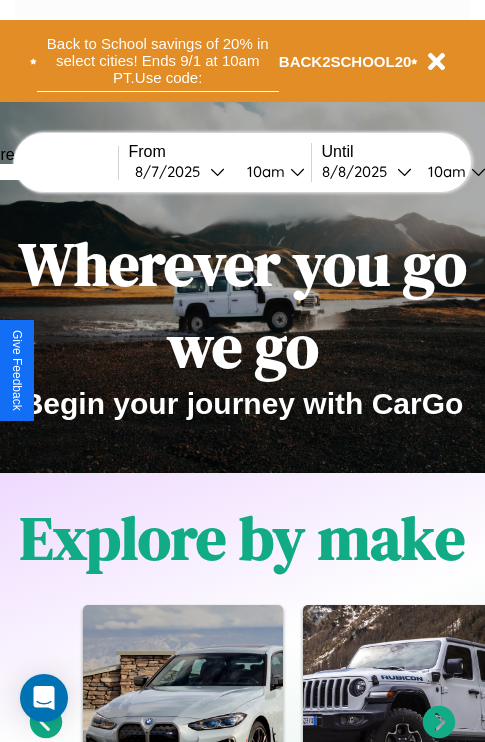 click on "Back to School savings of 20% in select cities! Ends 9/1 at 10am PT.  Use code:" at bounding box center [158, 61] 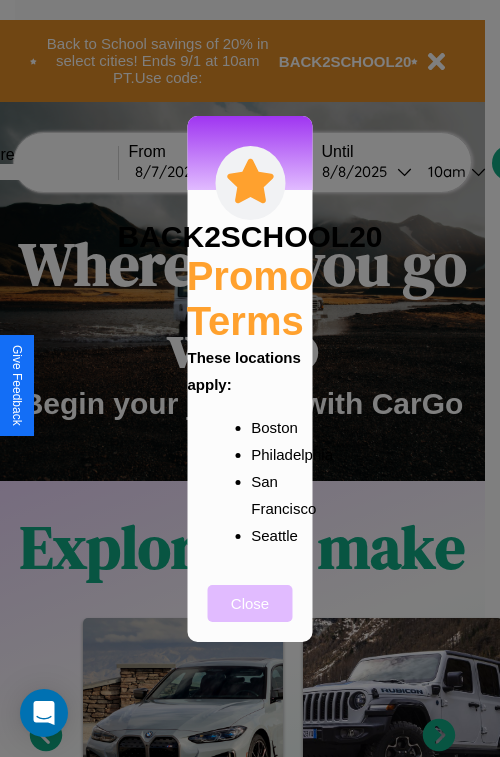 click on "Close" at bounding box center (250, 603) 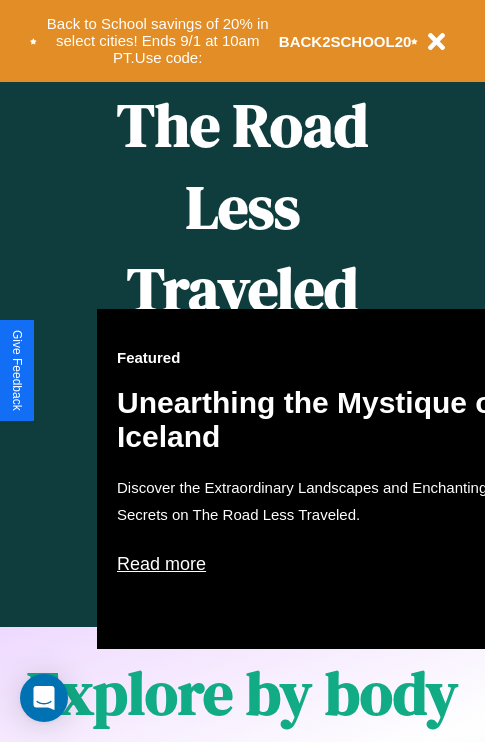 scroll, scrollTop: 817, scrollLeft: 0, axis: vertical 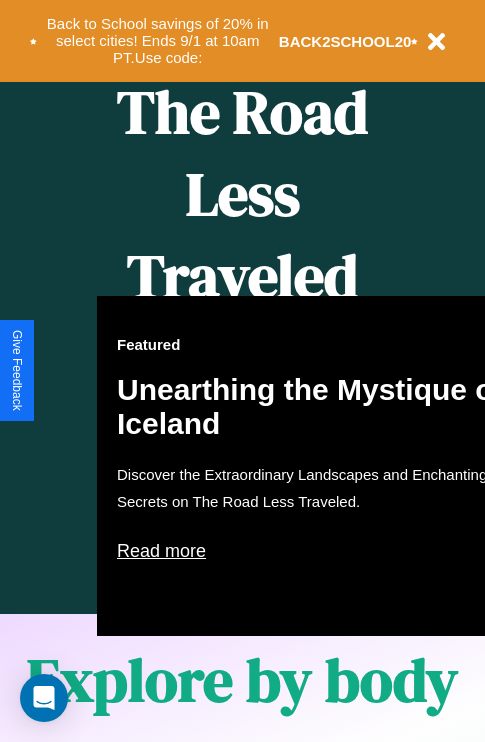 click on "Featured Unearthing the Mystique of Iceland Discover the Extraordinary Landscapes and Enchanting Secrets on The Road Less Traveled. Read more" at bounding box center (317, 466) 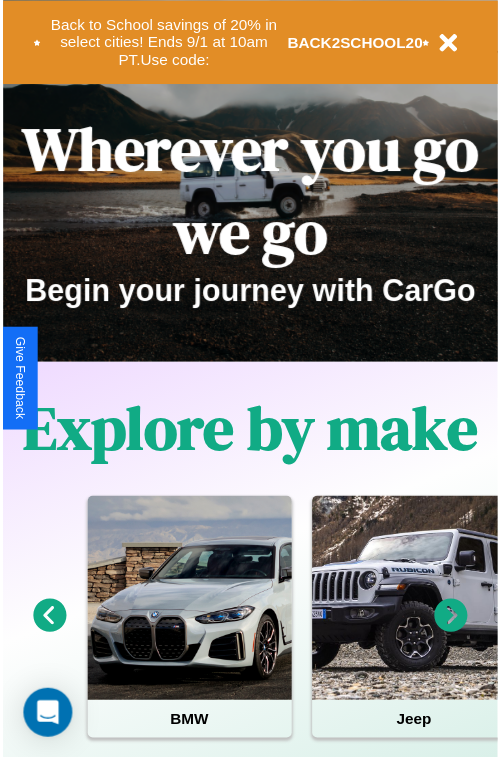 scroll, scrollTop: 0, scrollLeft: 0, axis: both 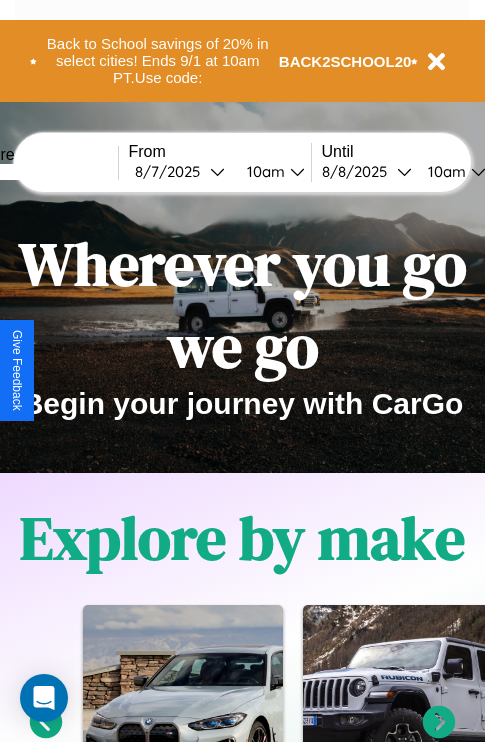 click at bounding box center (43, 172) 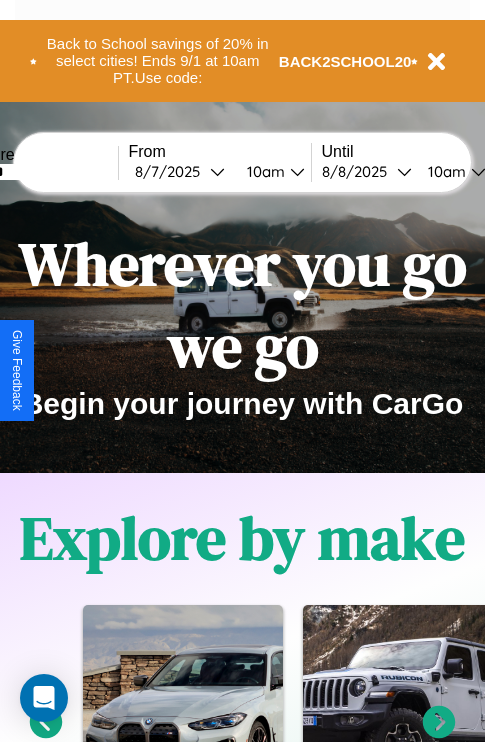 type on "******" 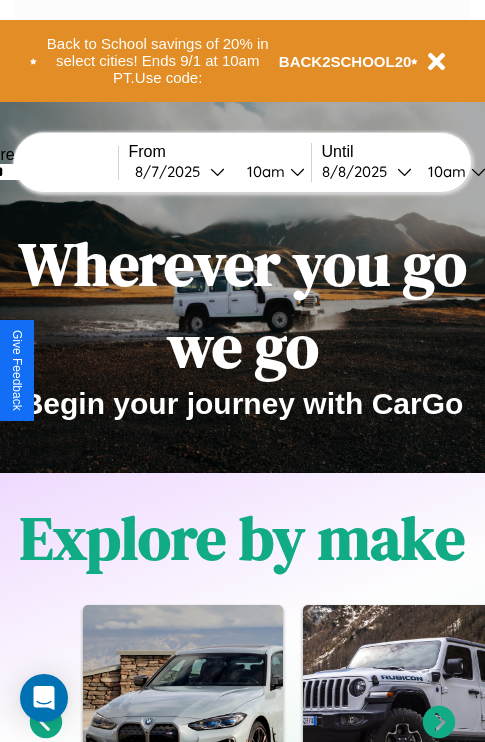 click on "[DATE]" at bounding box center [172, 171] 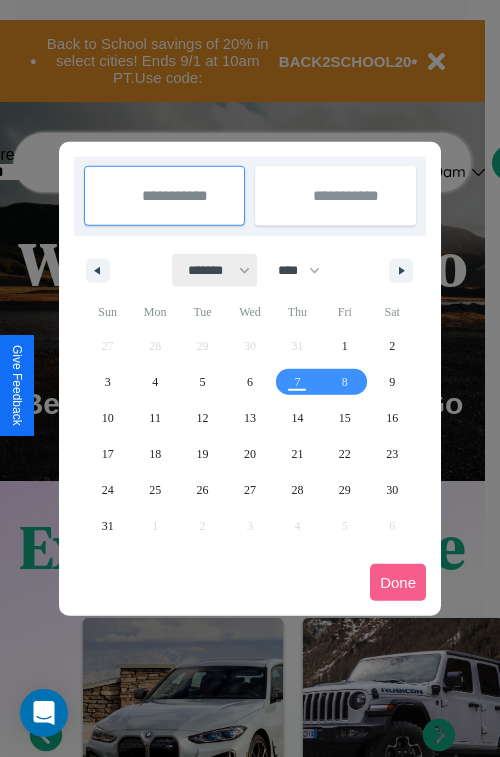 click on "******* ******** ***** ***** *** **** **** ****** ********* ******* ******** ********" at bounding box center [215, 270] 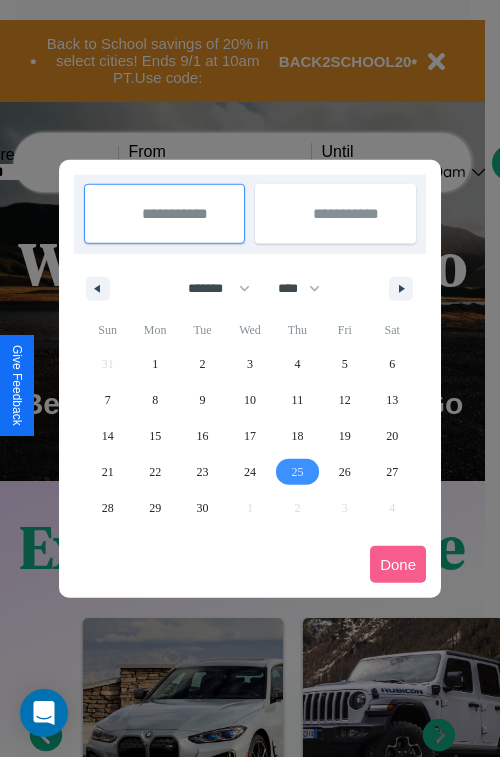 click on "25" at bounding box center (297, 472) 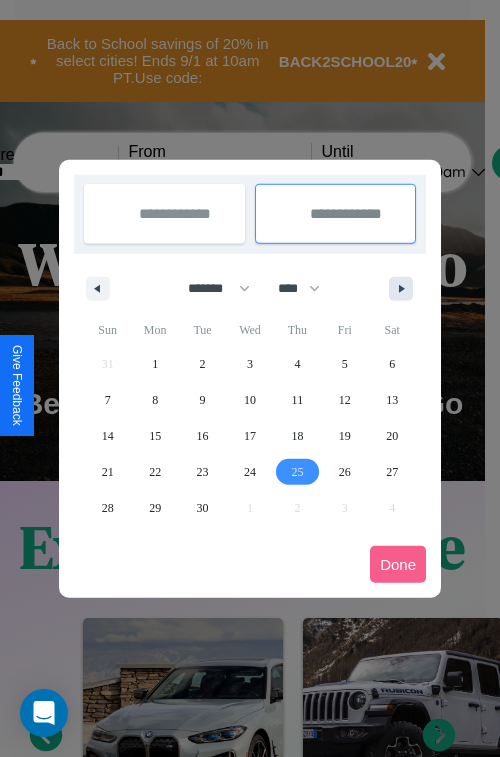 click at bounding box center [405, 289] 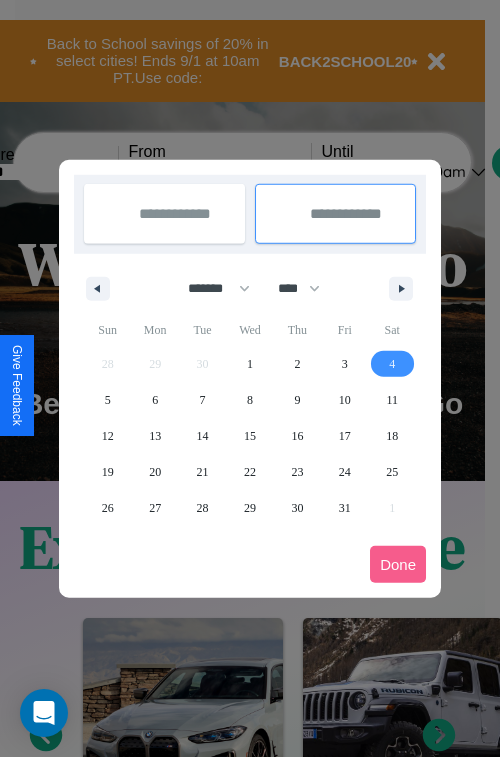 click on "4" at bounding box center (392, 364) 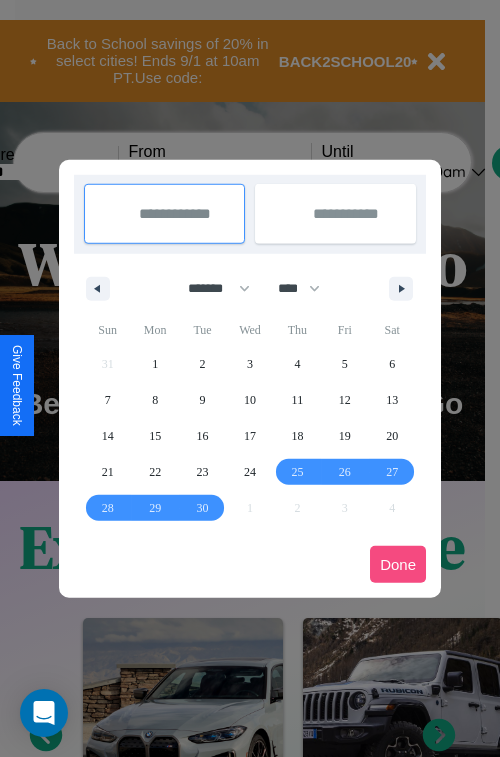 click on "Done" at bounding box center [398, 564] 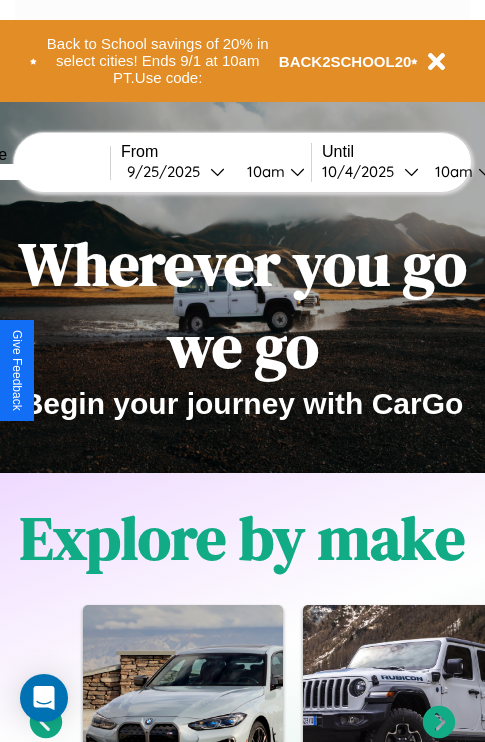 click on "10am" at bounding box center (263, 171) 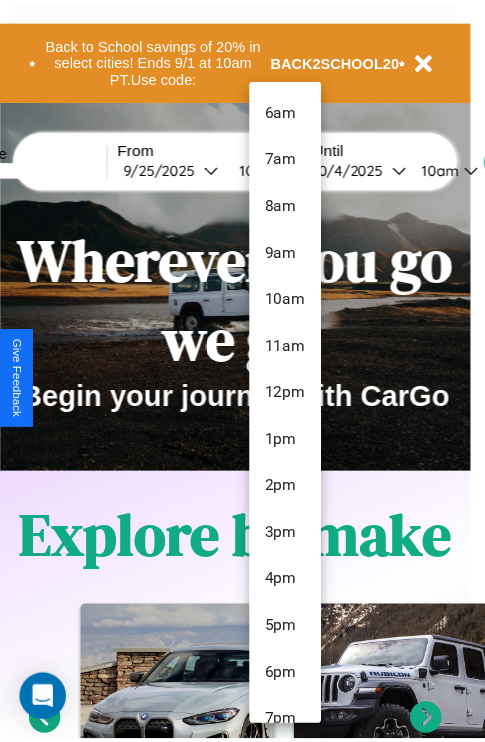 scroll, scrollTop: 163, scrollLeft: 0, axis: vertical 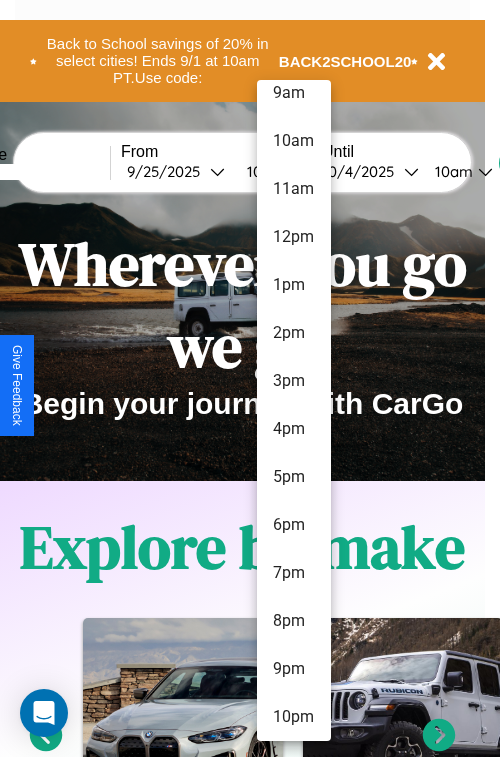 click on "10pm" at bounding box center [294, 717] 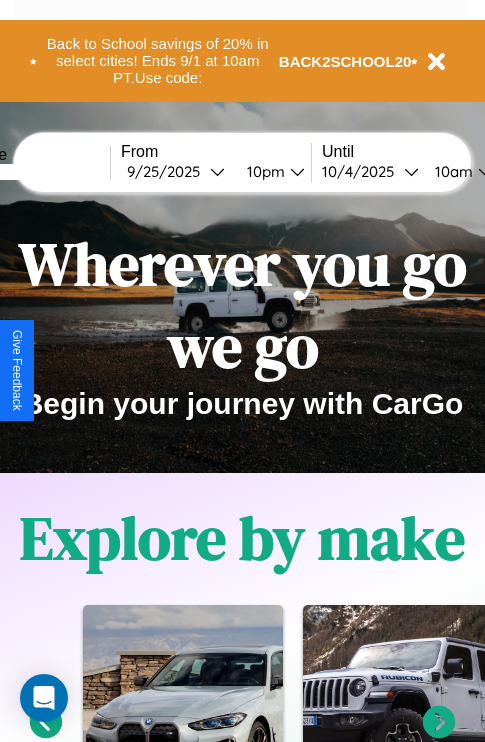 click on "10am" at bounding box center (451, 171) 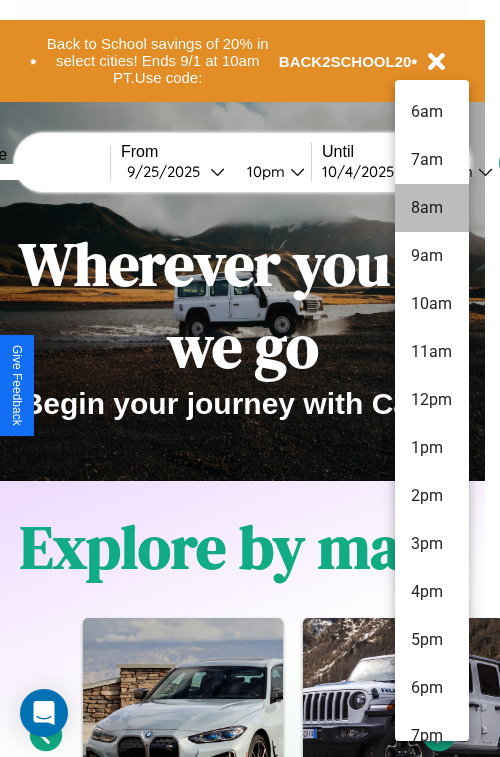 click on "8am" at bounding box center (432, 208) 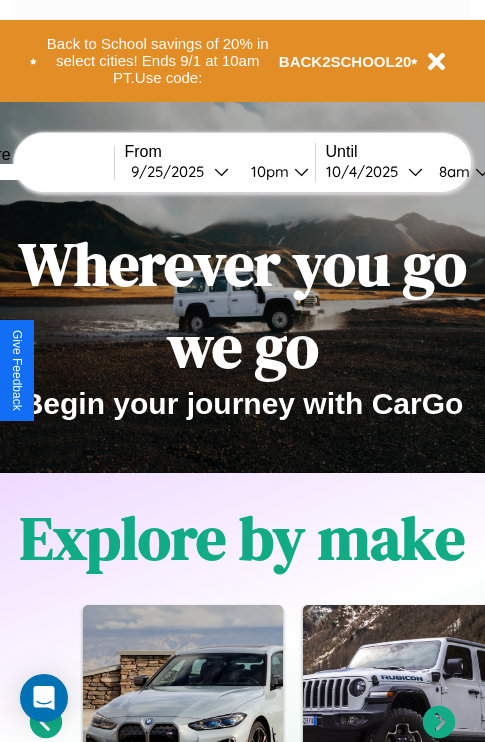 scroll, scrollTop: 0, scrollLeft: 73, axis: horizontal 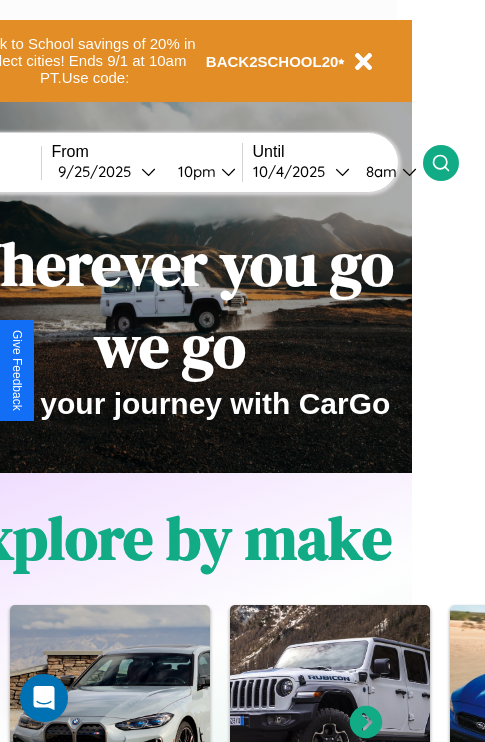 click 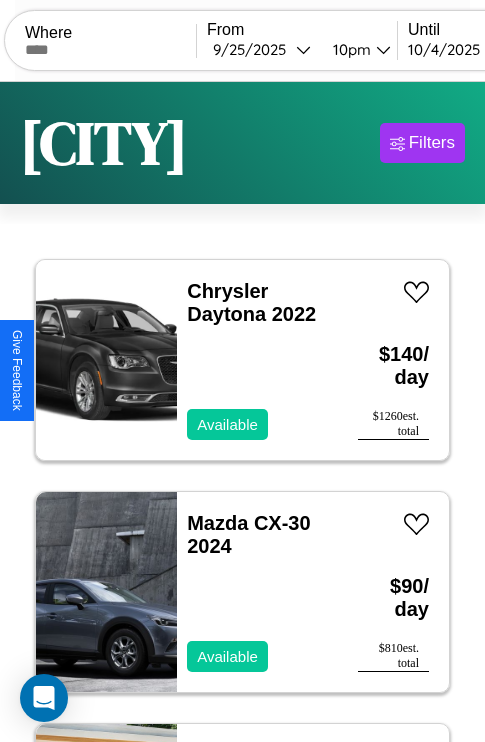 scroll, scrollTop: 95, scrollLeft: 0, axis: vertical 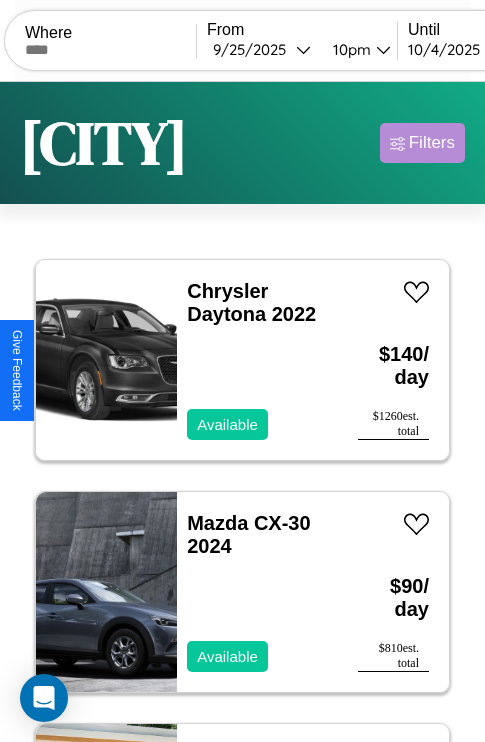 click on "Filters" at bounding box center (432, 143) 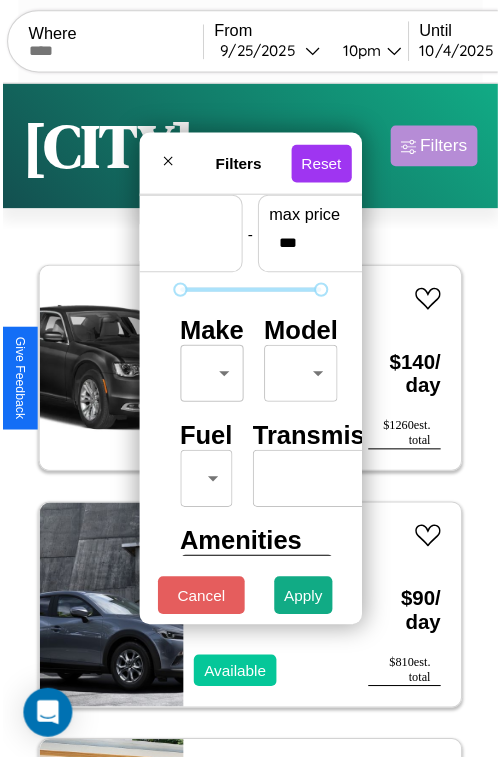 scroll, scrollTop: 59, scrollLeft: 0, axis: vertical 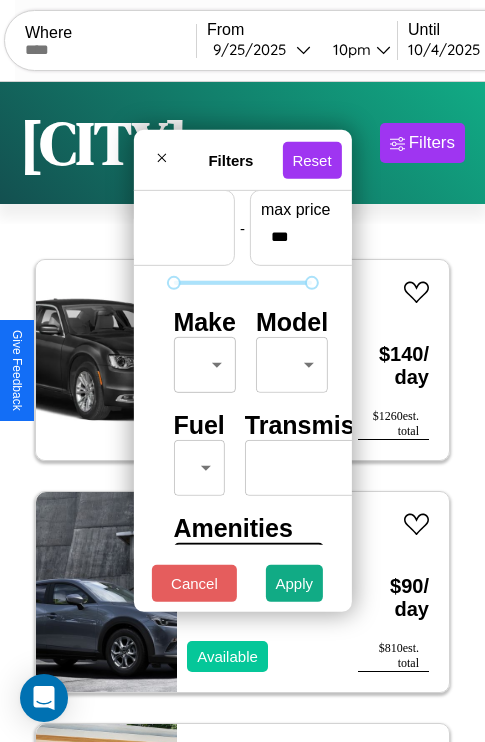 click on "CarGo Where From [DATE] [TIME] Until [DATE] [TIME] Become a Host Login Sign Up [CITY] Filters 145  cars in this area These cars can be picked up in this city. Chrysler   Daytona   2022 Available $ 140  / day $ 1260  est. total Mazda   CX-30   2024 Available $ 90  / day $ 810  est. total Lincoln   LS   2016 Available $ 80  / day $ 720  est. total Lexus   SC   2022 Unavailable $ 200  / day $ 1800  est. total Audi   A4   2021 Available $ 40  / day $ 360  est. total Ferrari   456 GT   2019 Available $ 130  / day $ 1170  est. total Ford   Mustang Mach-E   2024 Available $ 80  / day $ 720  est. total Maserati   Grecale   2014 Available $ 130  / day $ 1170  est. total Audi   V8   2016 Available $ 140  / day $ 1260  est. total Volvo   FML   2014 Available $ 180  / day $ 1620  est. total Audi   allroad   2018 Available $ 110  / day $ 990  est. total Acura   RSX   2021 Unavailable $ 60  / day $ 540  est. total Mercedes   380   2014 Available $ 170  / day $ 1530  est. total Lexus   ES   2018 Available $ 130" at bounding box center (242, 412) 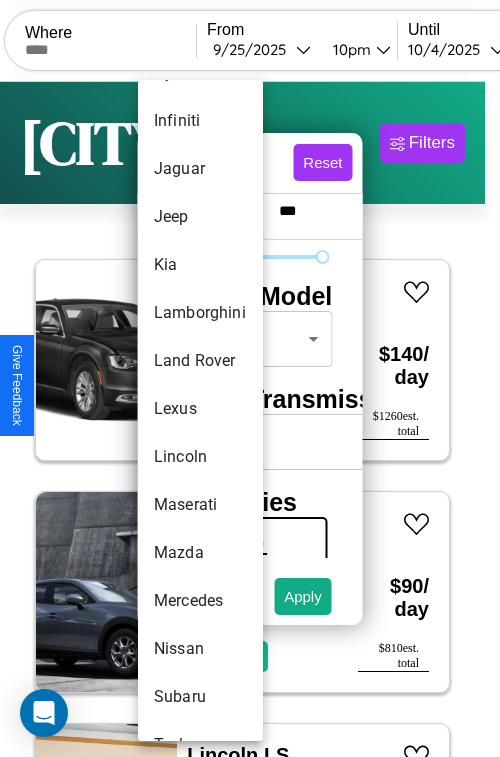 scroll, scrollTop: 950, scrollLeft: 0, axis: vertical 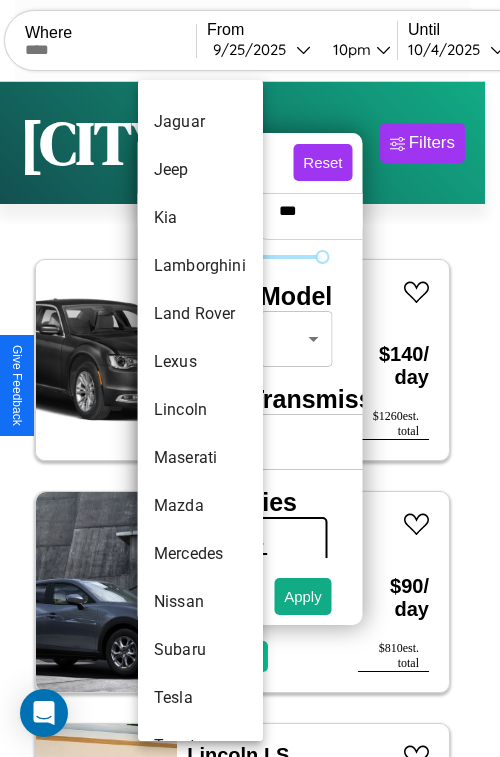 click on "Lincoln" at bounding box center [200, 410] 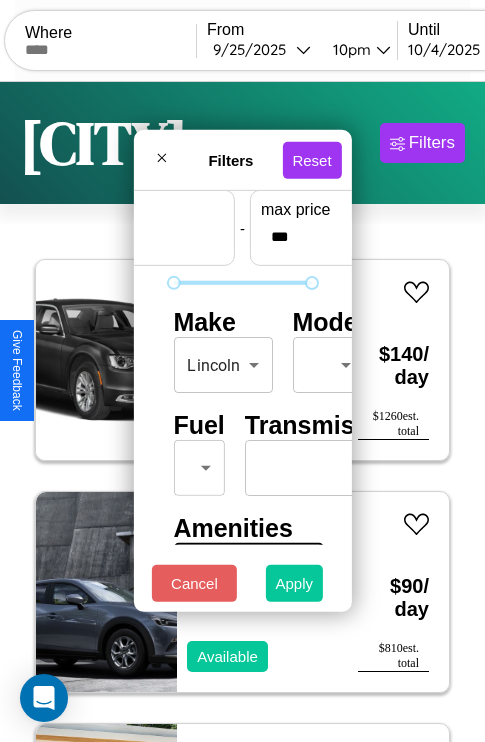 click on "Apply" at bounding box center [295, 583] 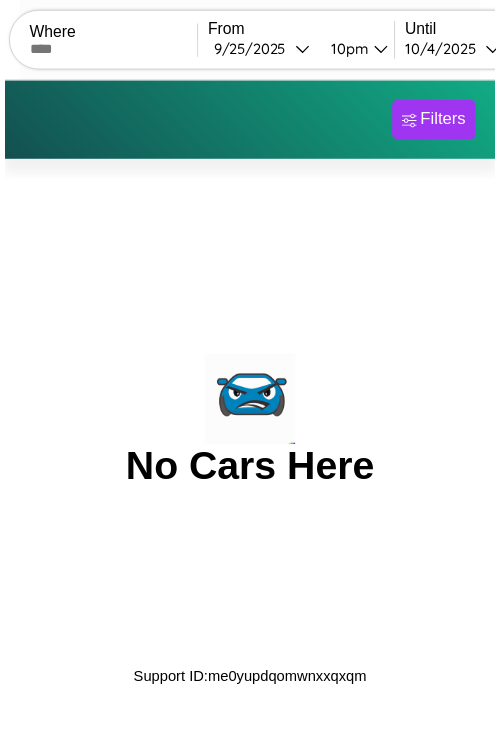 scroll, scrollTop: 0, scrollLeft: 0, axis: both 